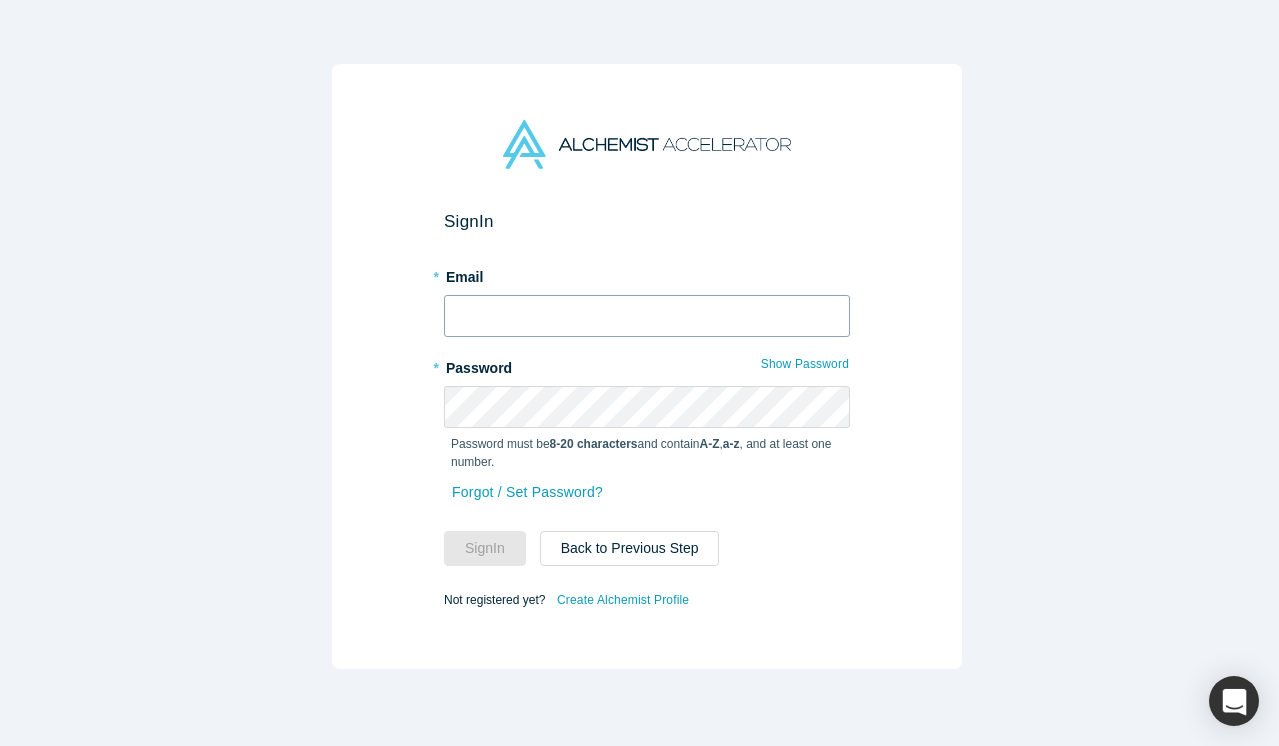 scroll, scrollTop: 0, scrollLeft: 0, axis: both 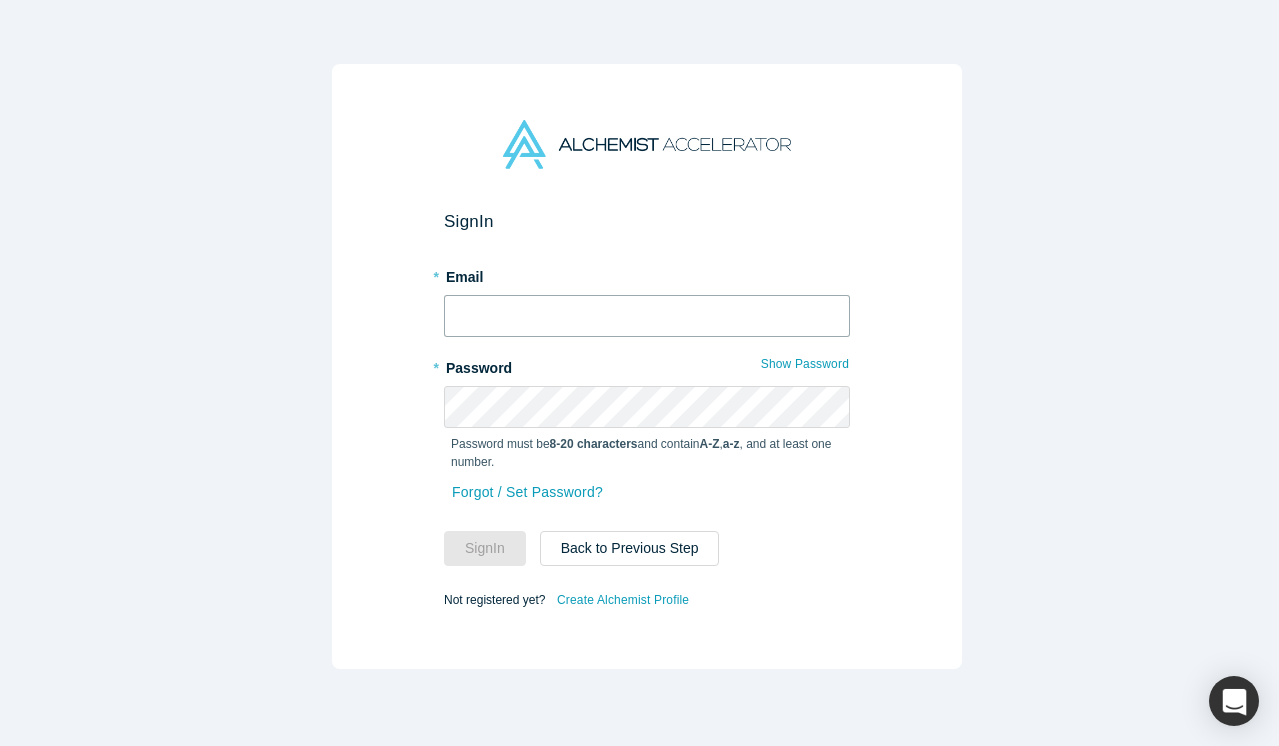 click at bounding box center (647, 316) 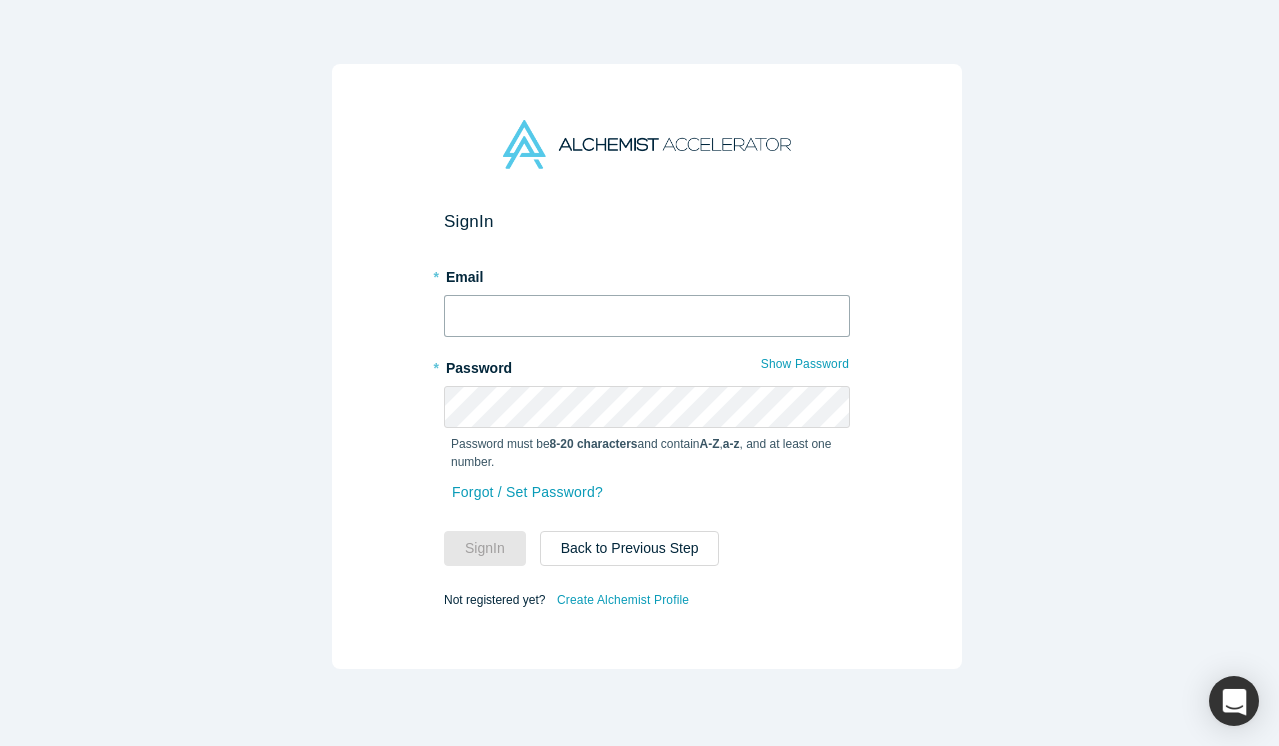 type on "[PERSON_NAME][EMAIL_ADDRESS][DOMAIN_NAME]" 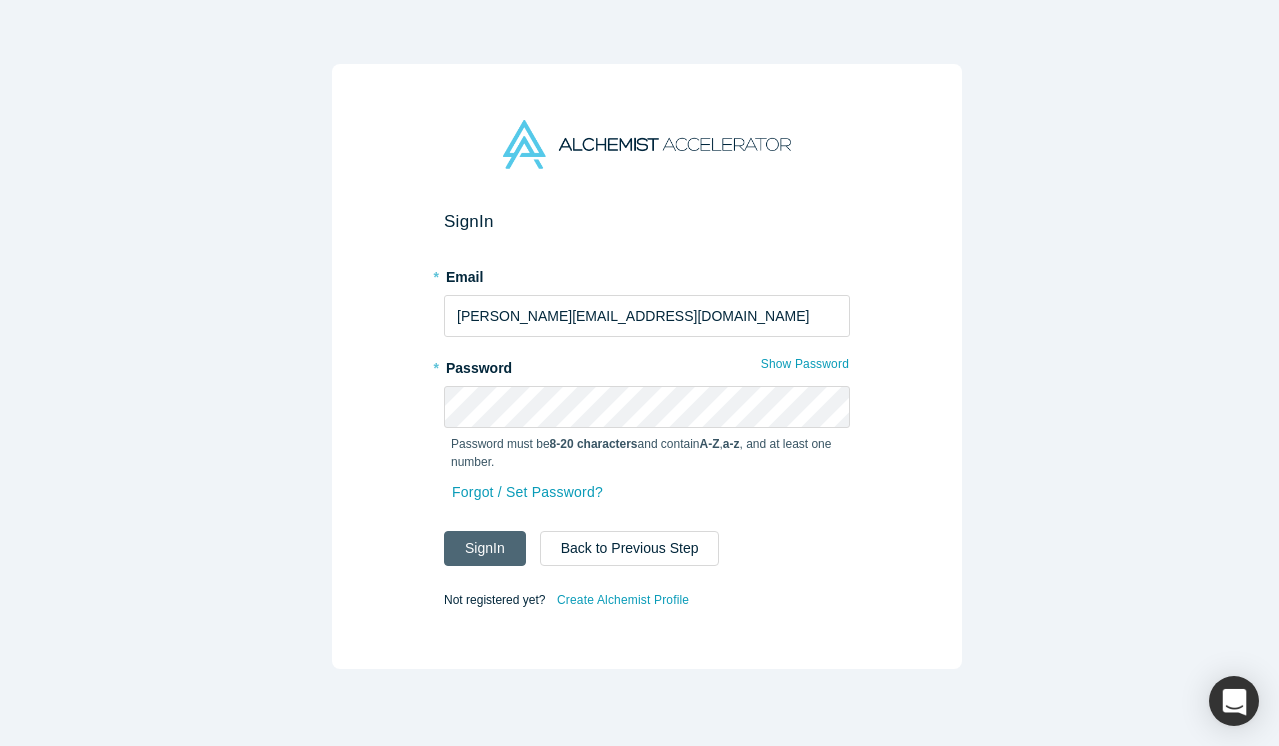 click on "Sign  In" at bounding box center (485, 548) 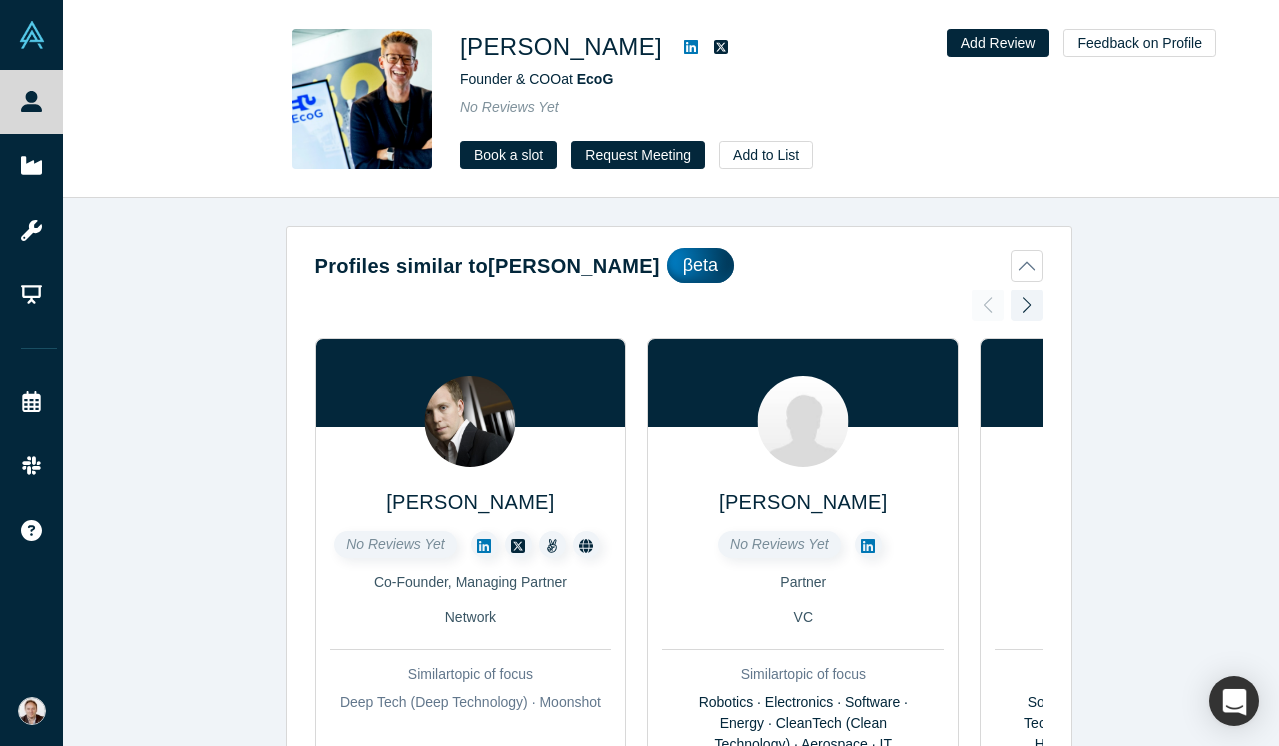 click on "Book a slot" at bounding box center [508, 155] 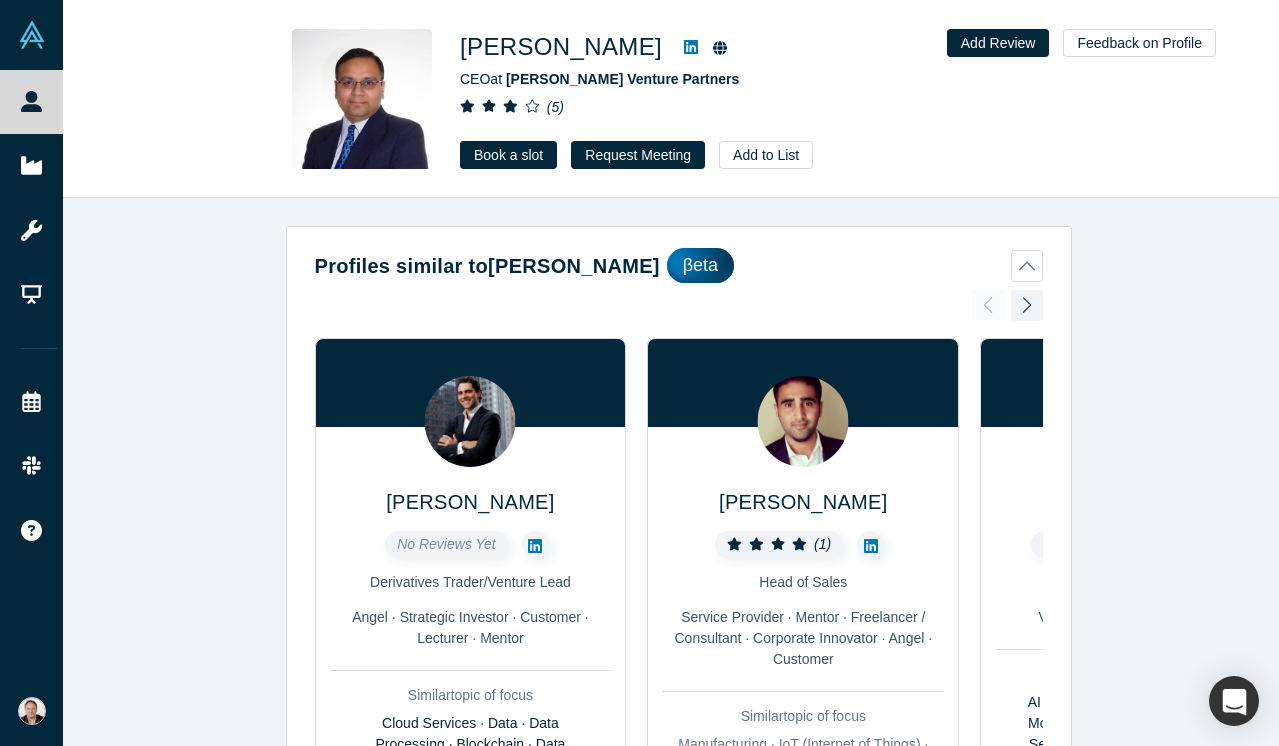 scroll, scrollTop: 0, scrollLeft: 0, axis: both 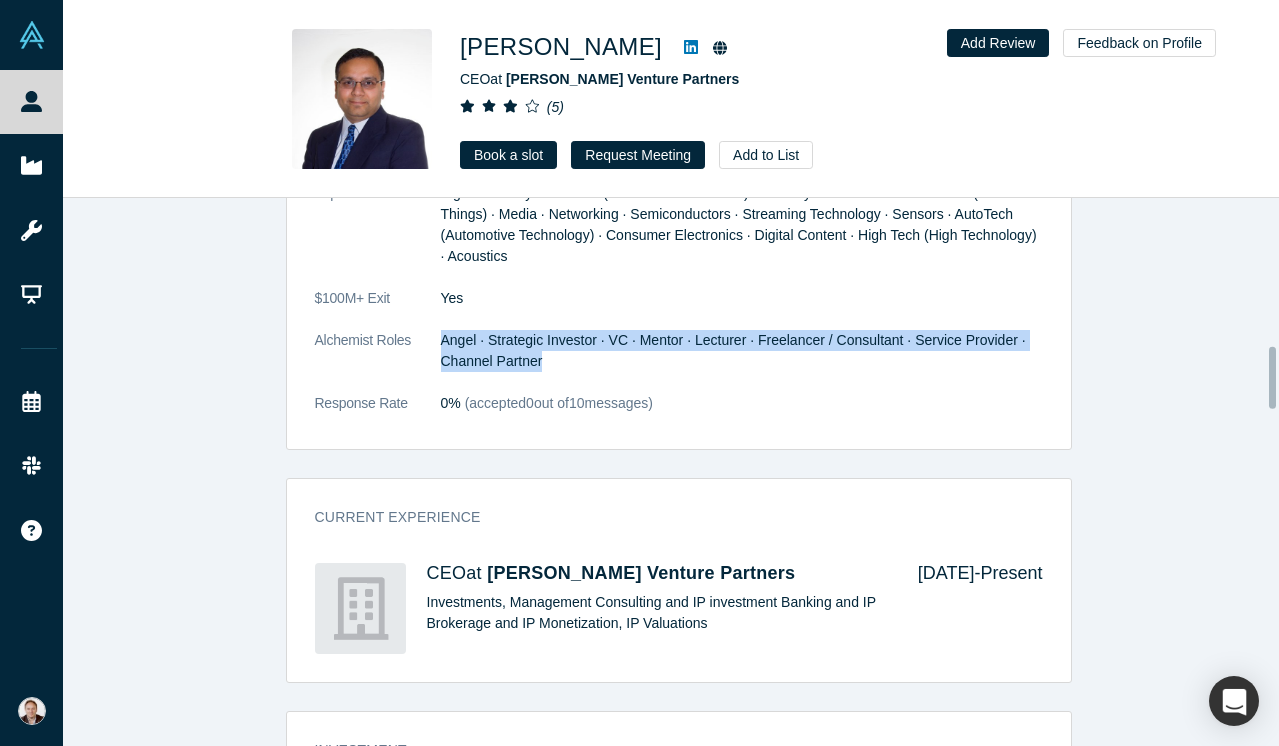 drag, startPoint x: 863, startPoint y: 372, endPoint x: 413, endPoint y: 344, distance: 450.87027 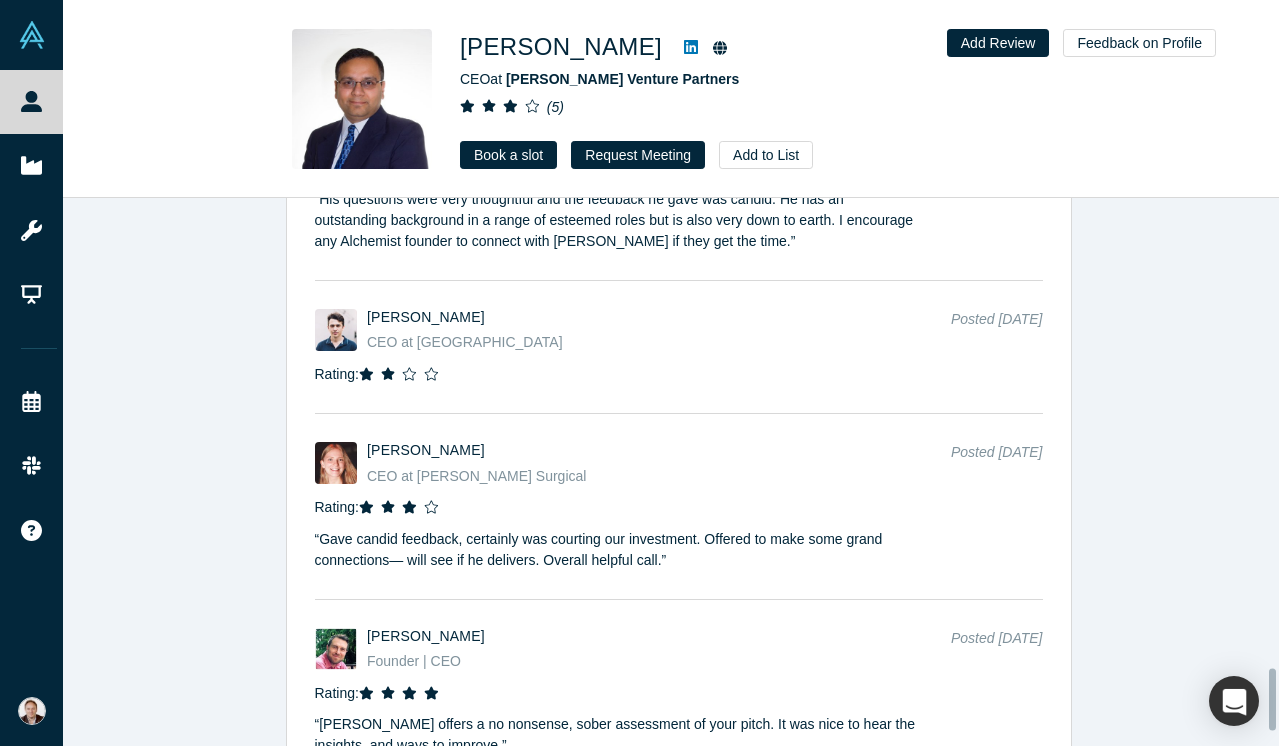 scroll, scrollTop: 4329, scrollLeft: 0, axis: vertical 